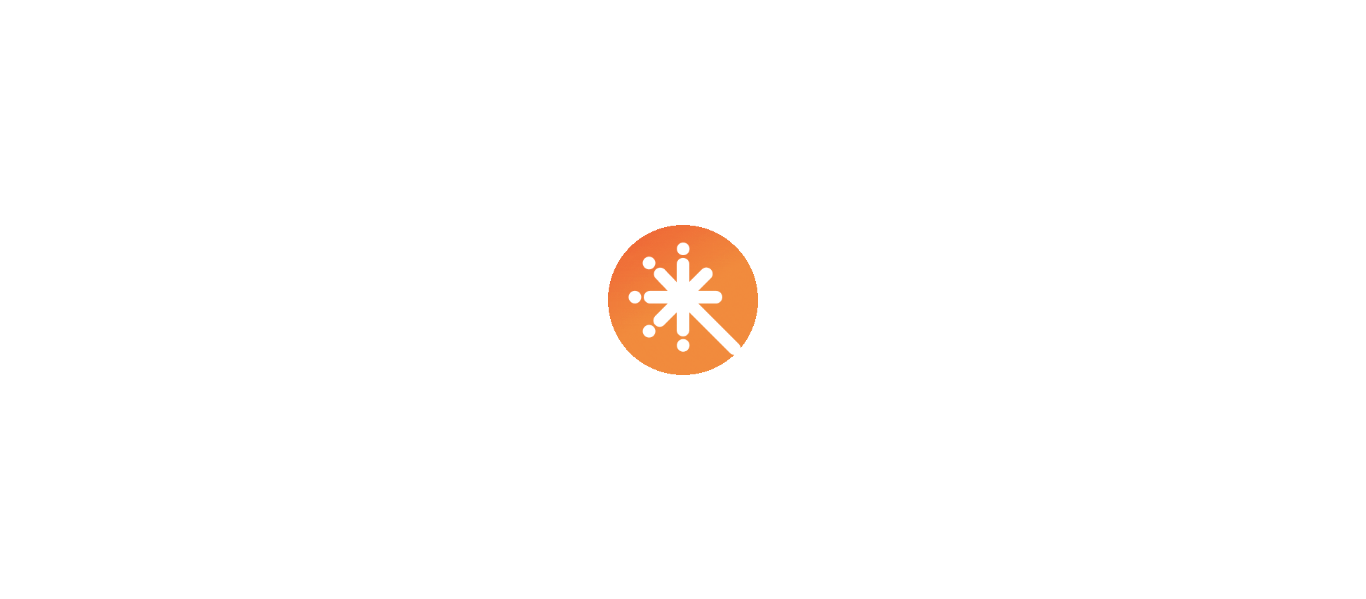 scroll, scrollTop: 0, scrollLeft: 0, axis: both 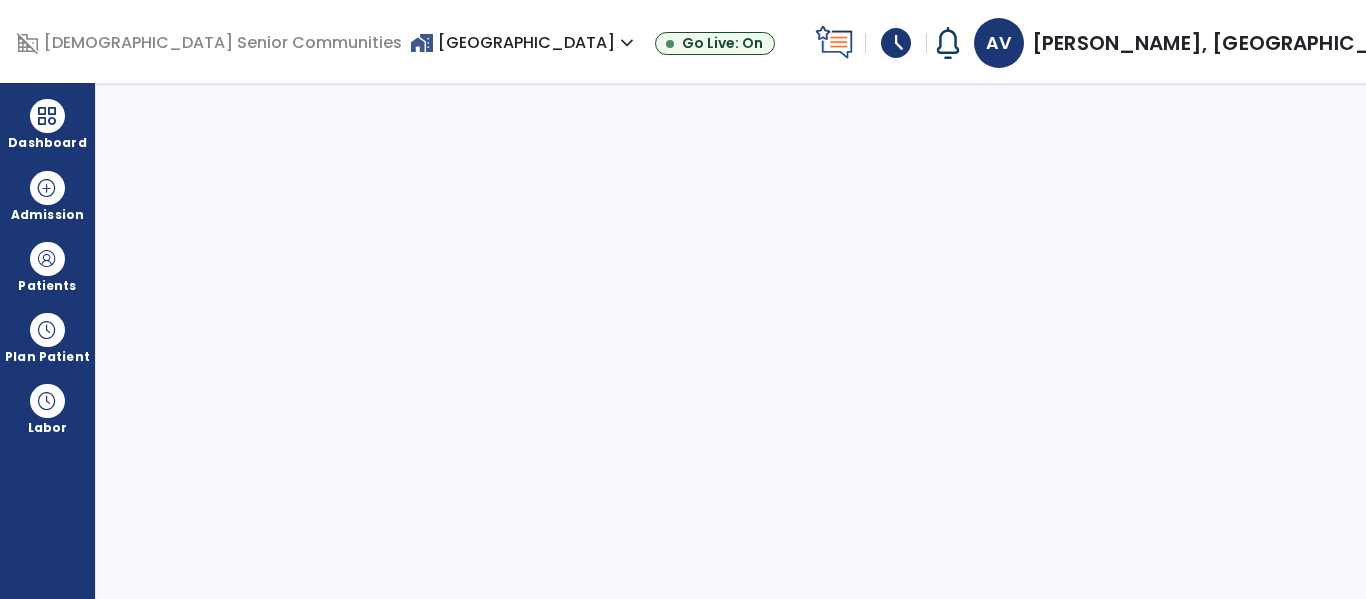 select on "****" 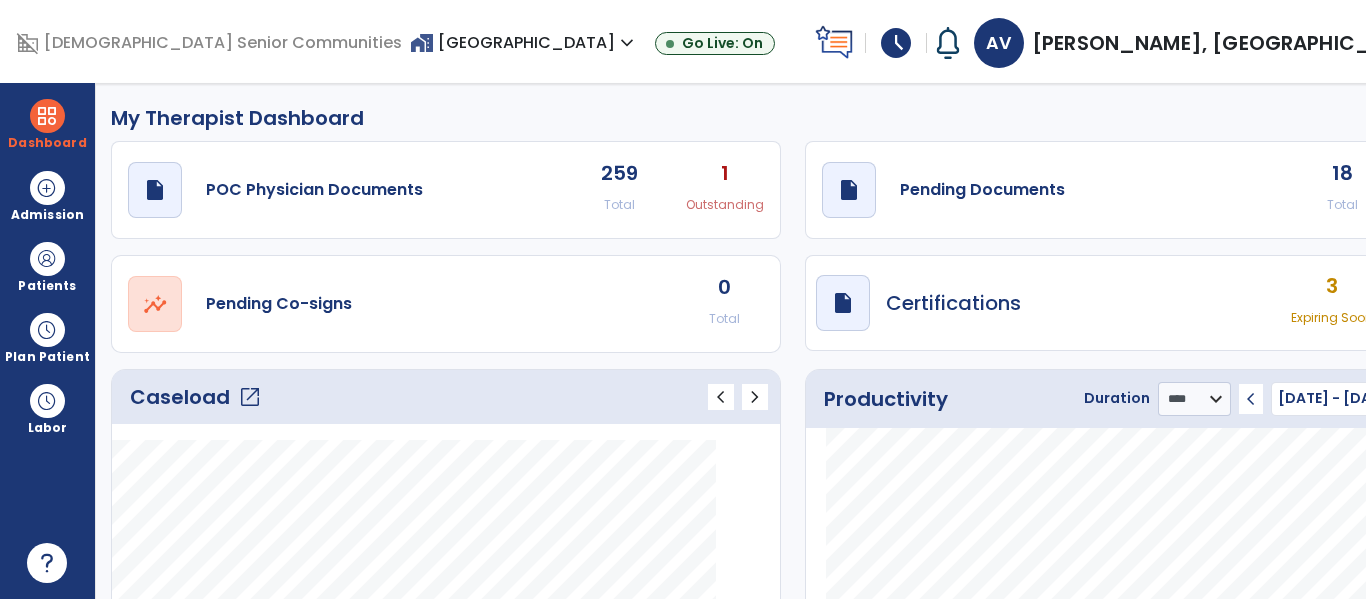 click on "draft   open_in_new  Pending Documents 18 Total 1 Past Due" 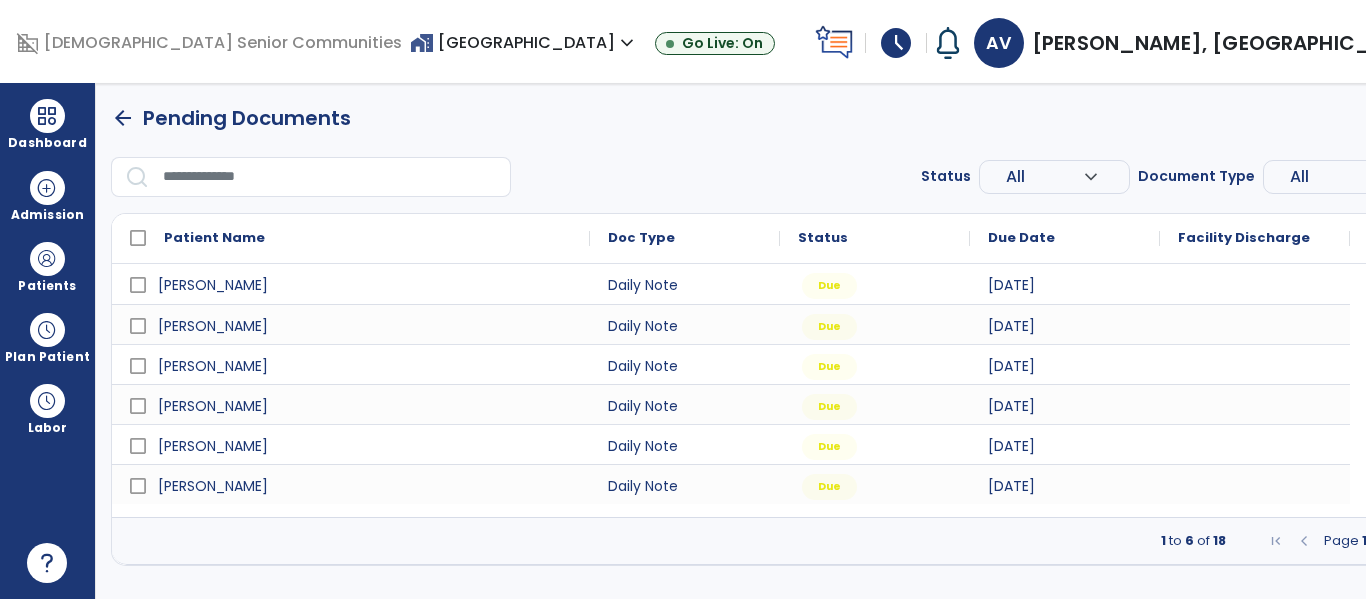 click at bounding box center (1414, 541) 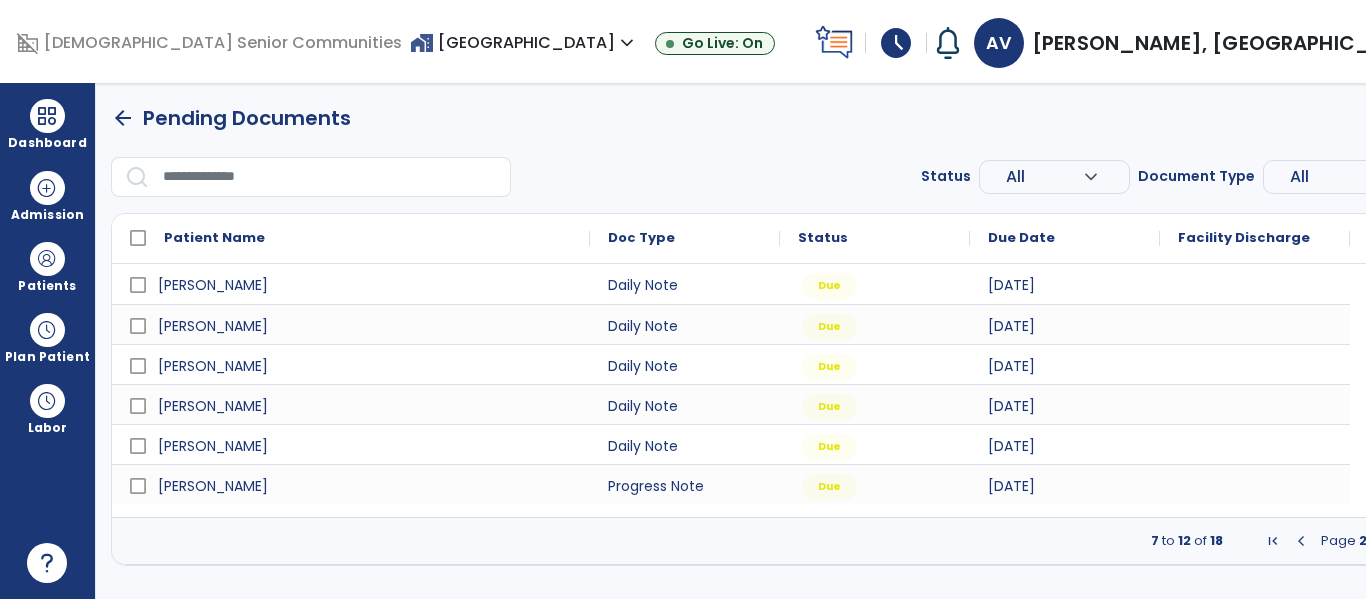 click at bounding box center [1414, 541] 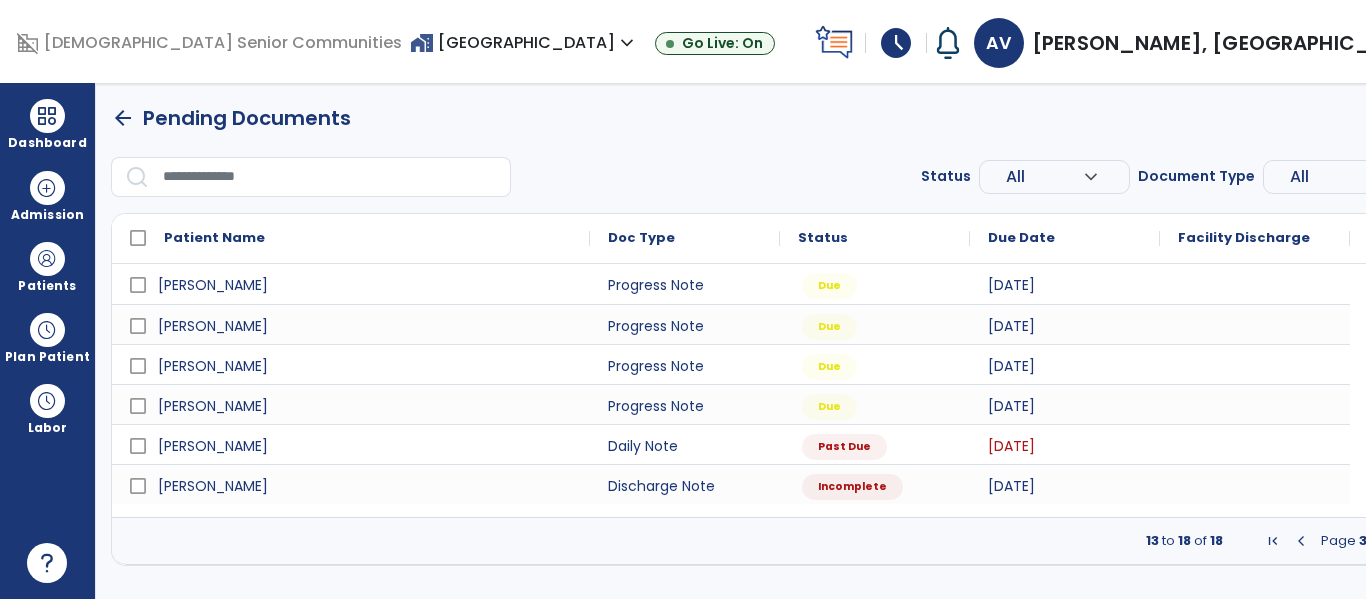 click at bounding box center [1301, 541] 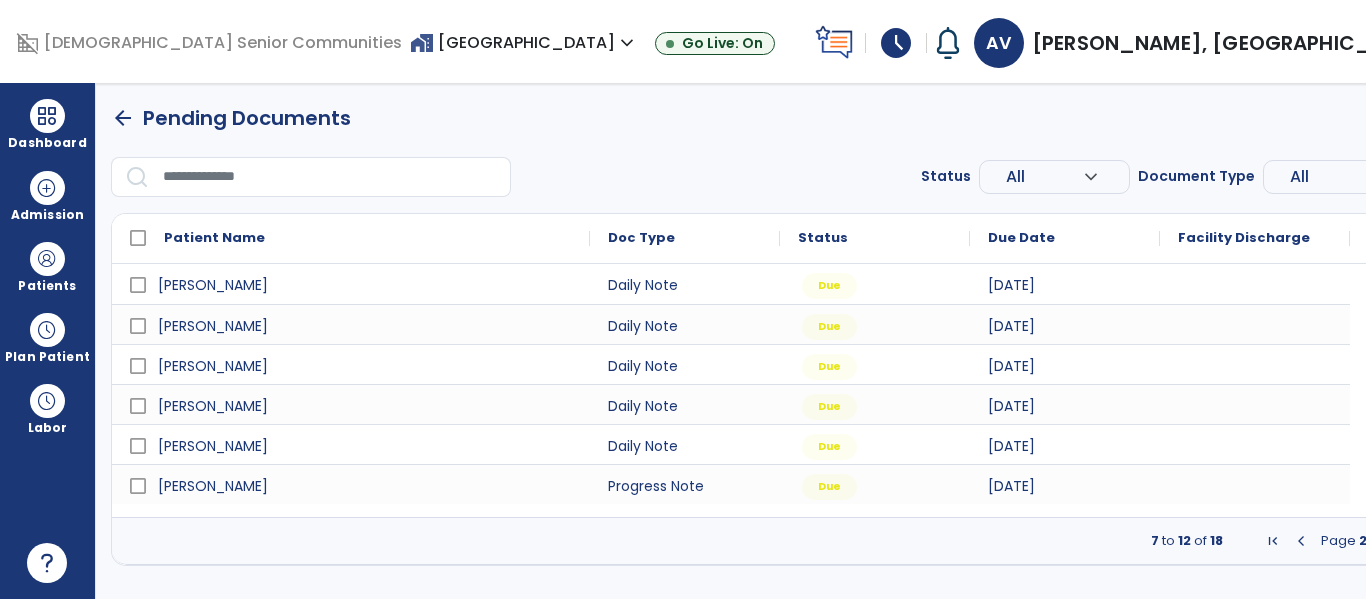 click at bounding box center [1414, 541] 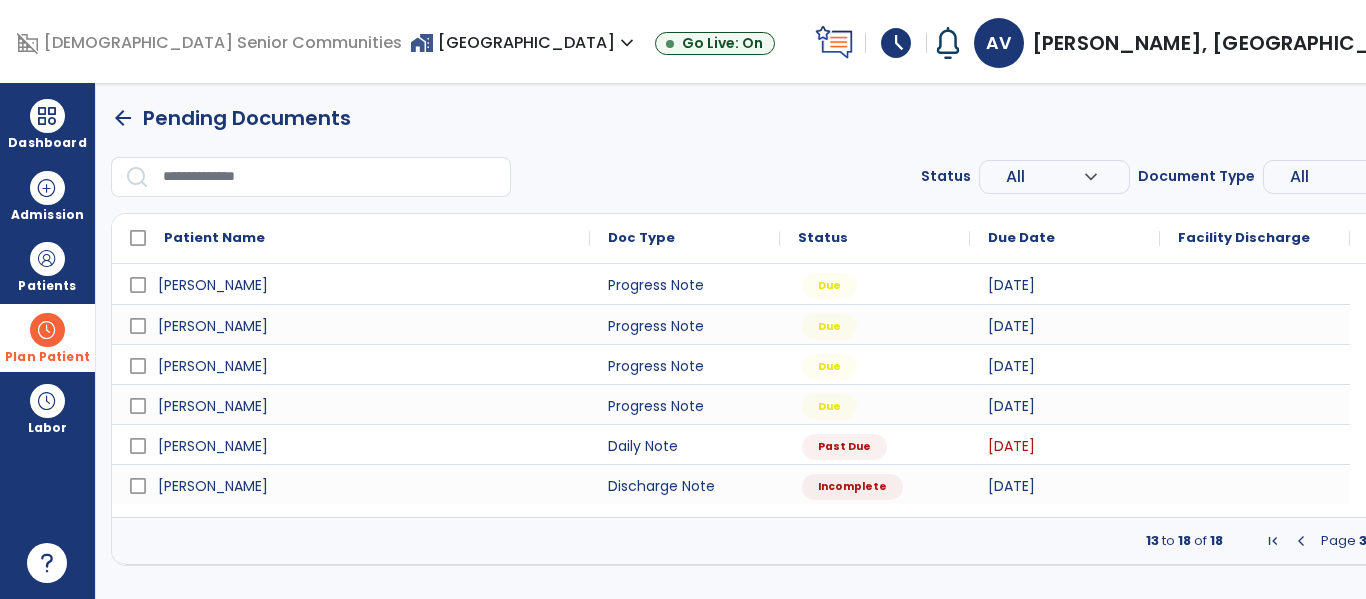 click on "Plan Patient" at bounding box center [47, 266] 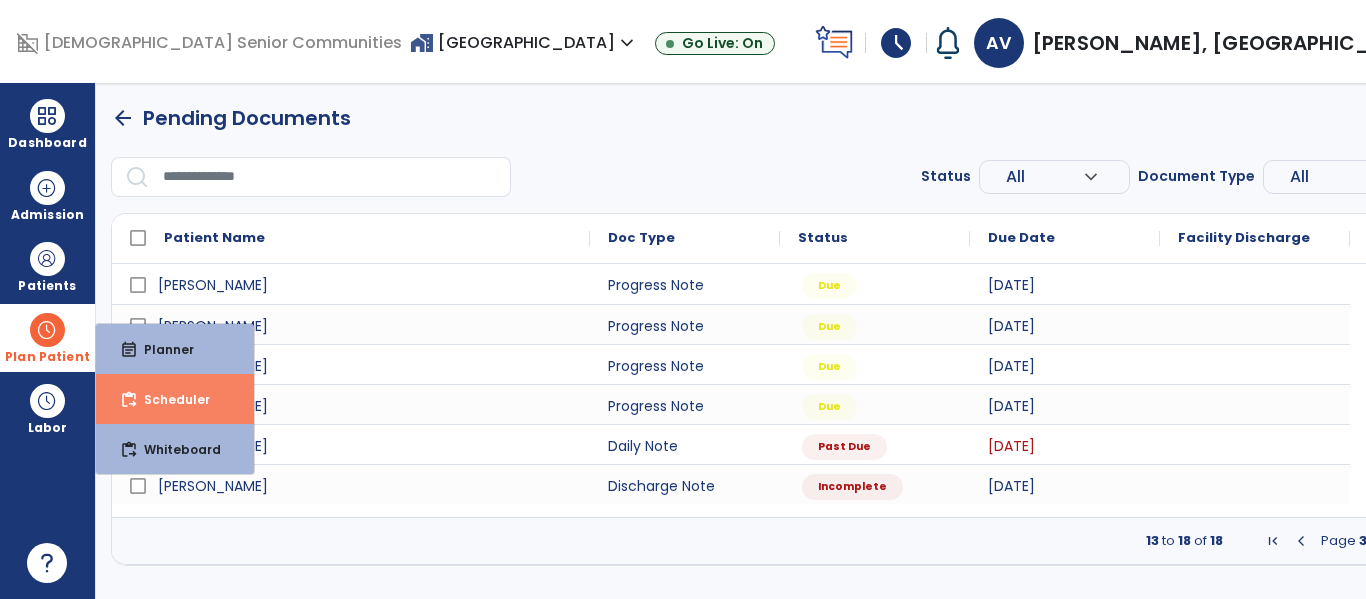 click on "Scheduler" at bounding box center (169, 399) 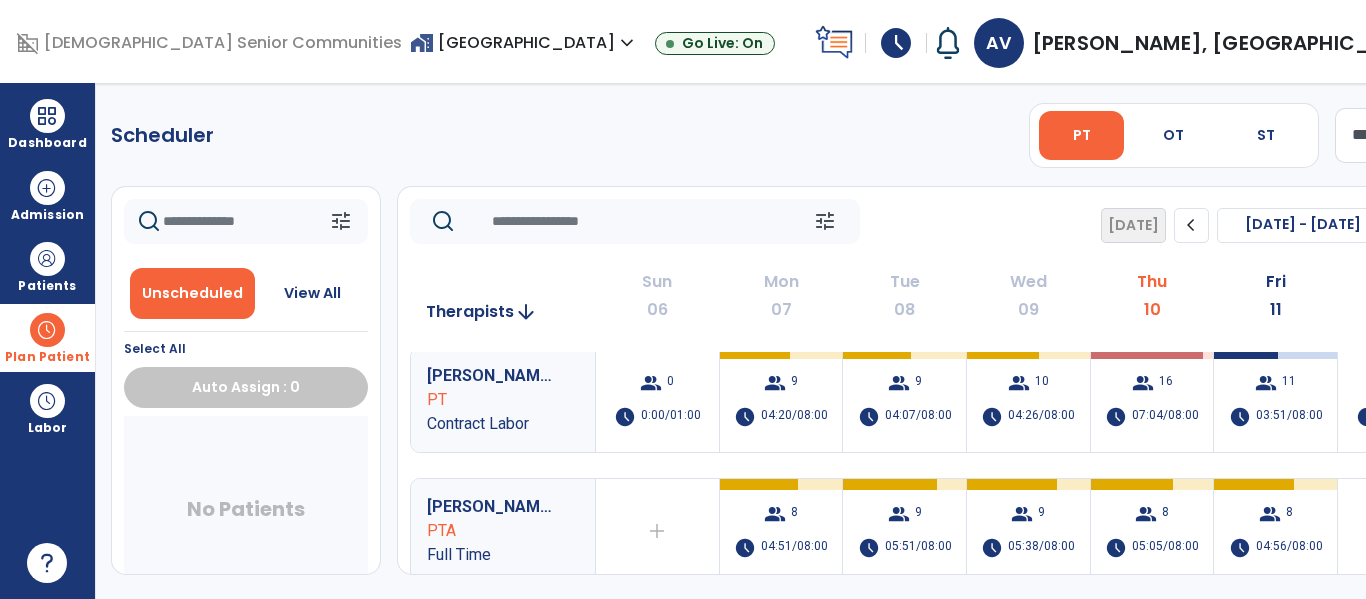 scroll, scrollTop: 0, scrollLeft: 0, axis: both 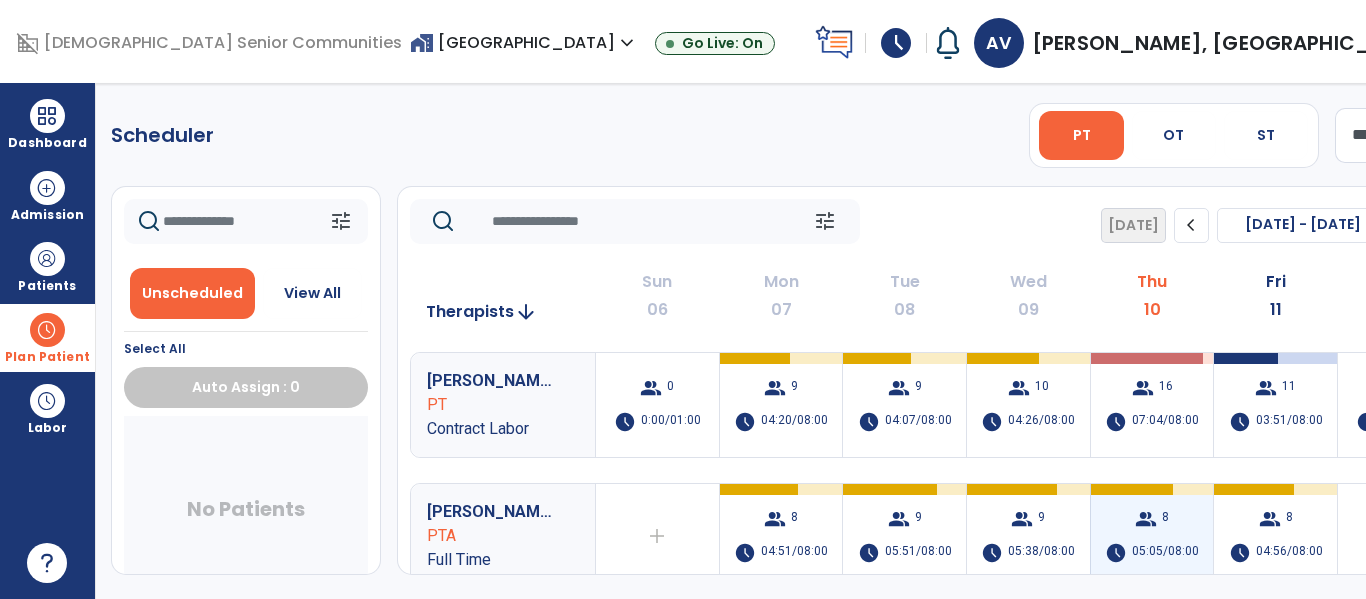 click on "group  8  schedule  05:05/08:00" at bounding box center (1152, 536) 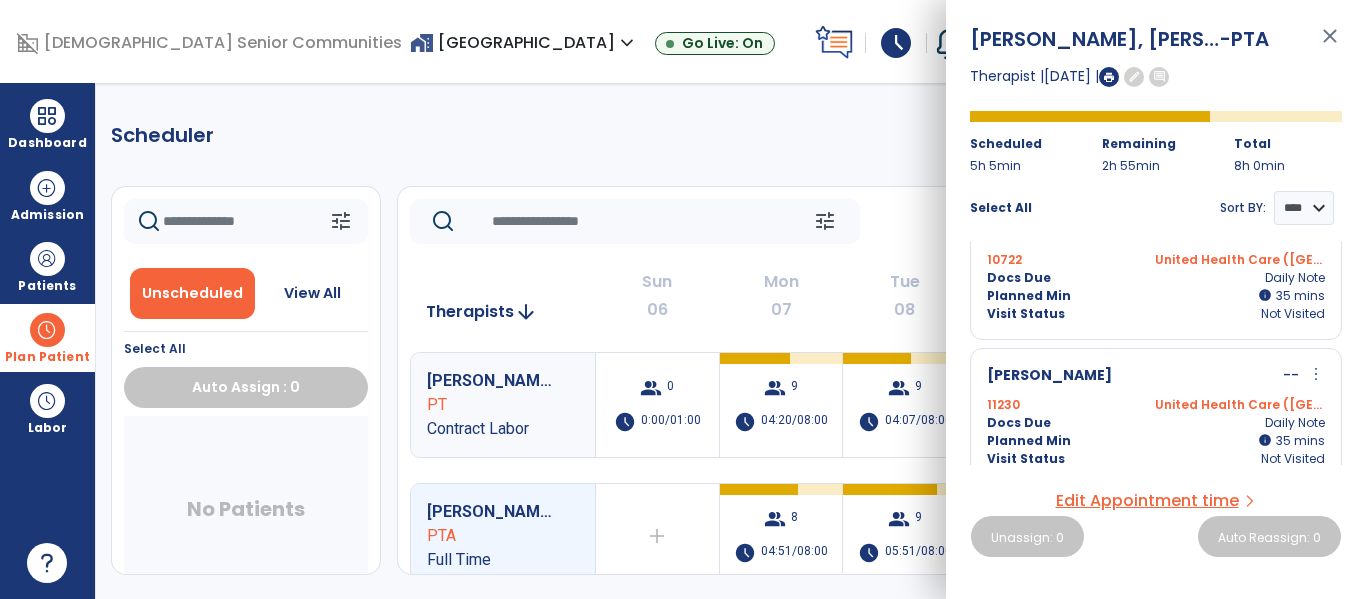 scroll, scrollTop: 202, scrollLeft: 0, axis: vertical 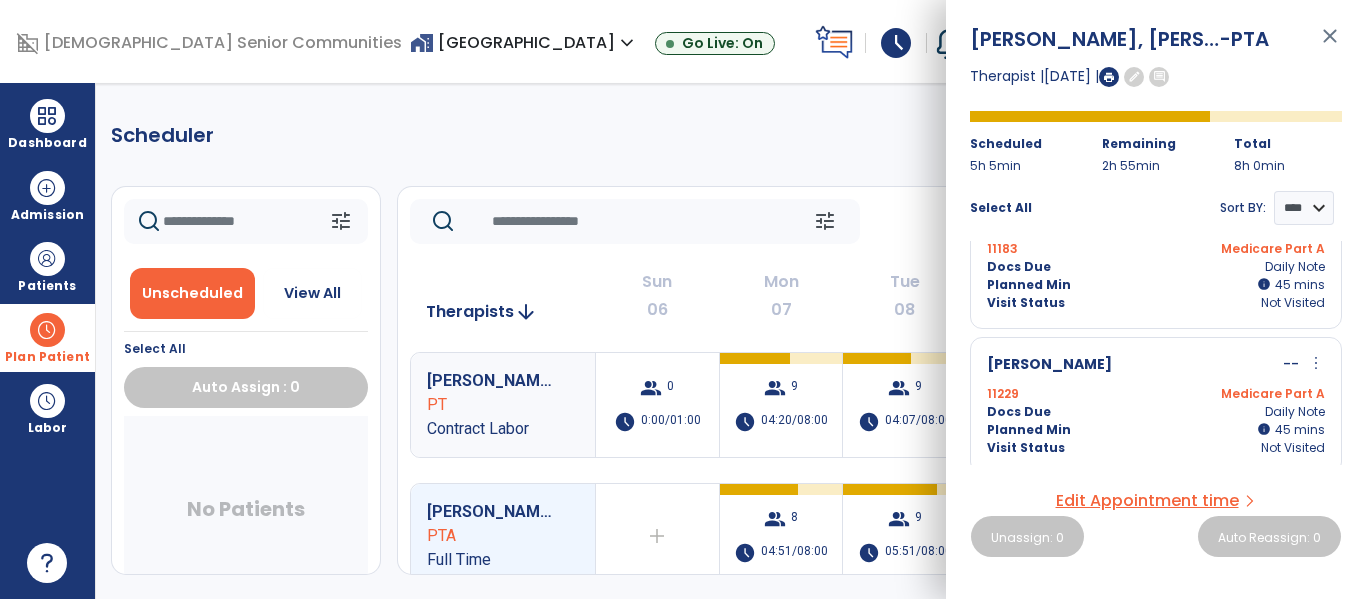 click on "close" at bounding box center (1330, 45) 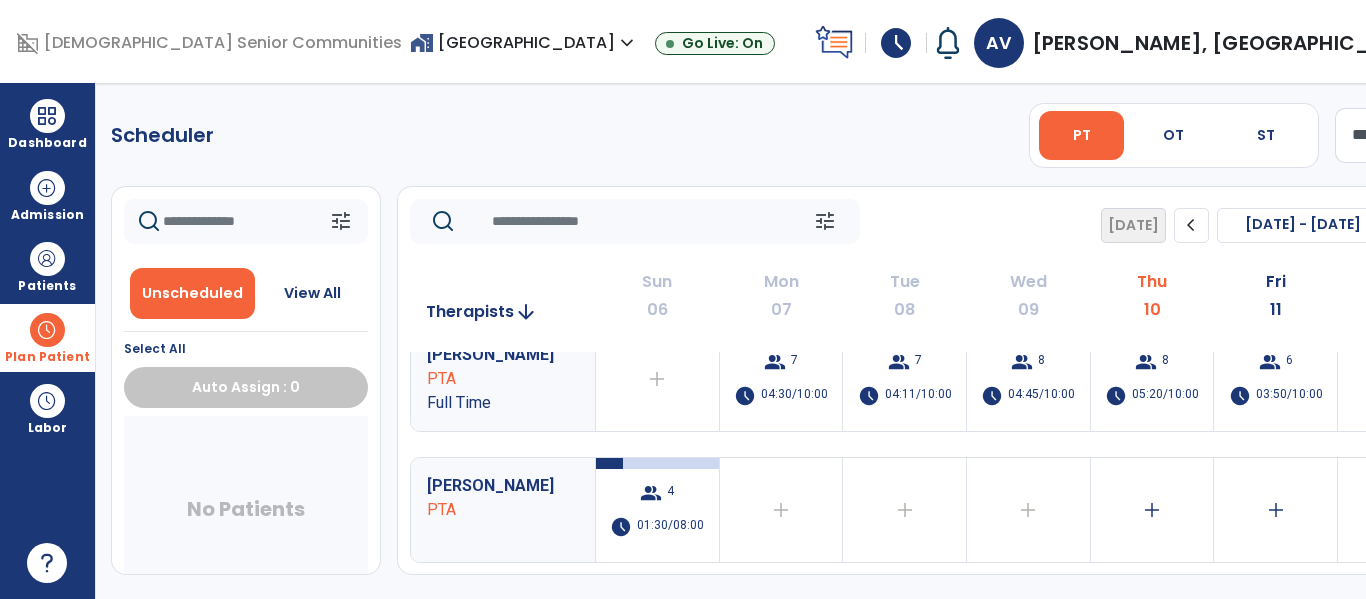 scroll, scrollTop: 0, scrollLeft: 0, axis: both 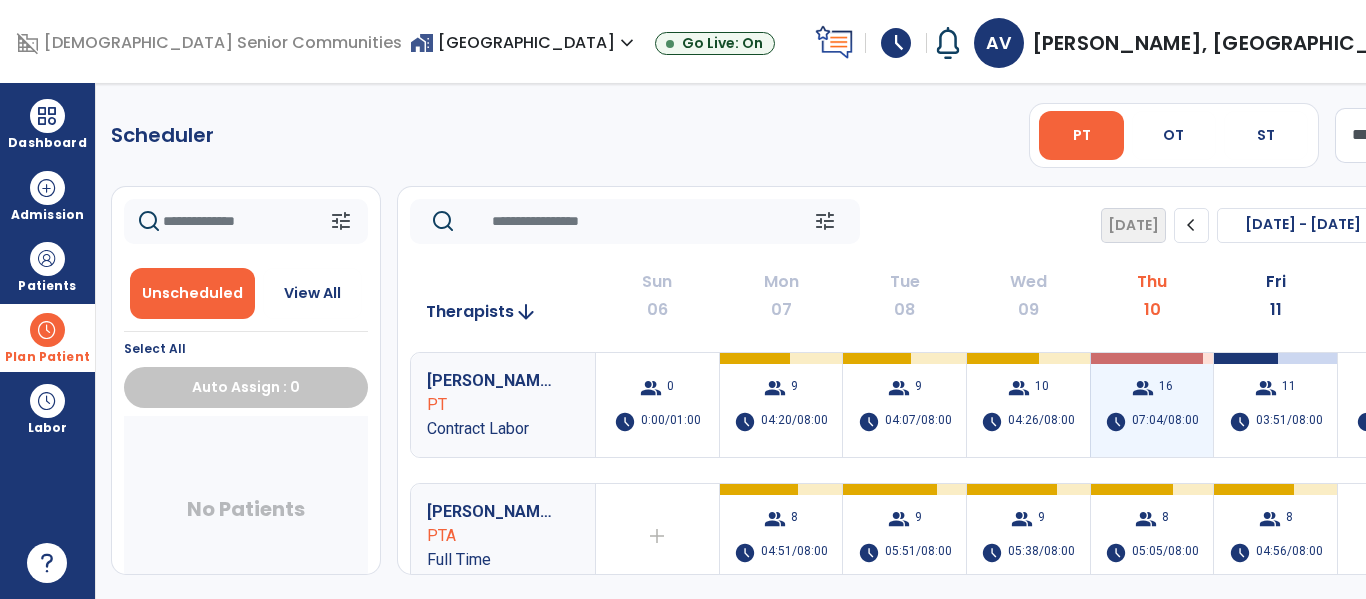 click on "07:04/08:00" at bounding box center (1165, 422) 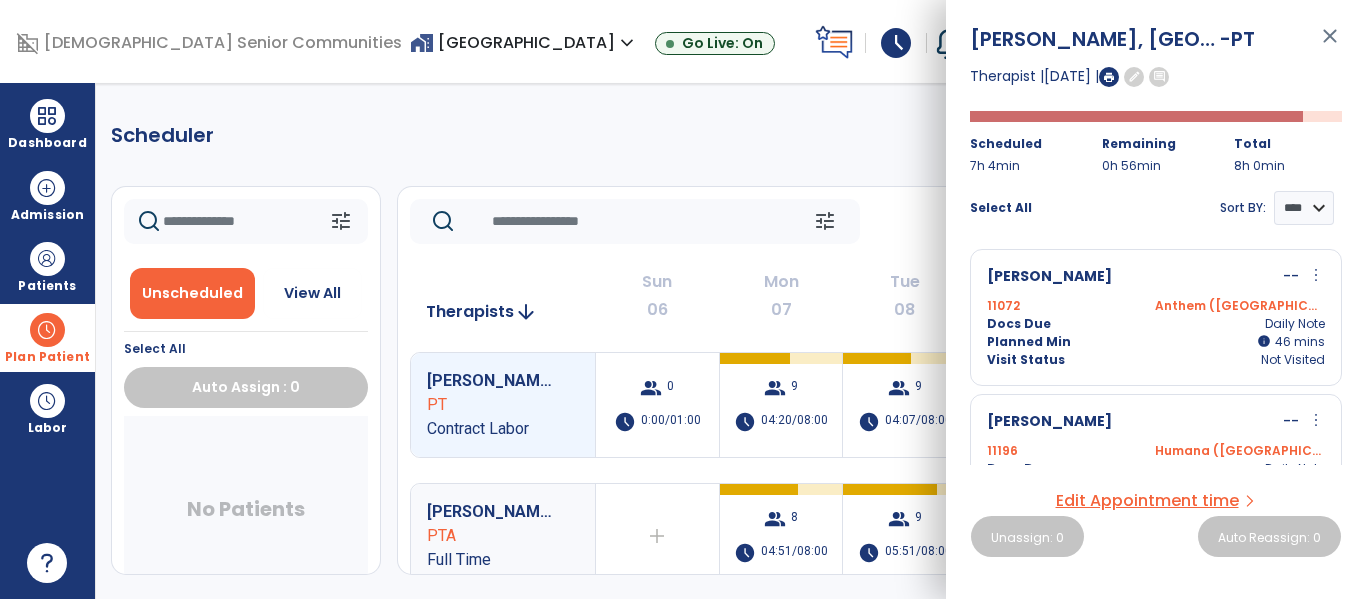 click on "close" at bounding box center (1330, 45) 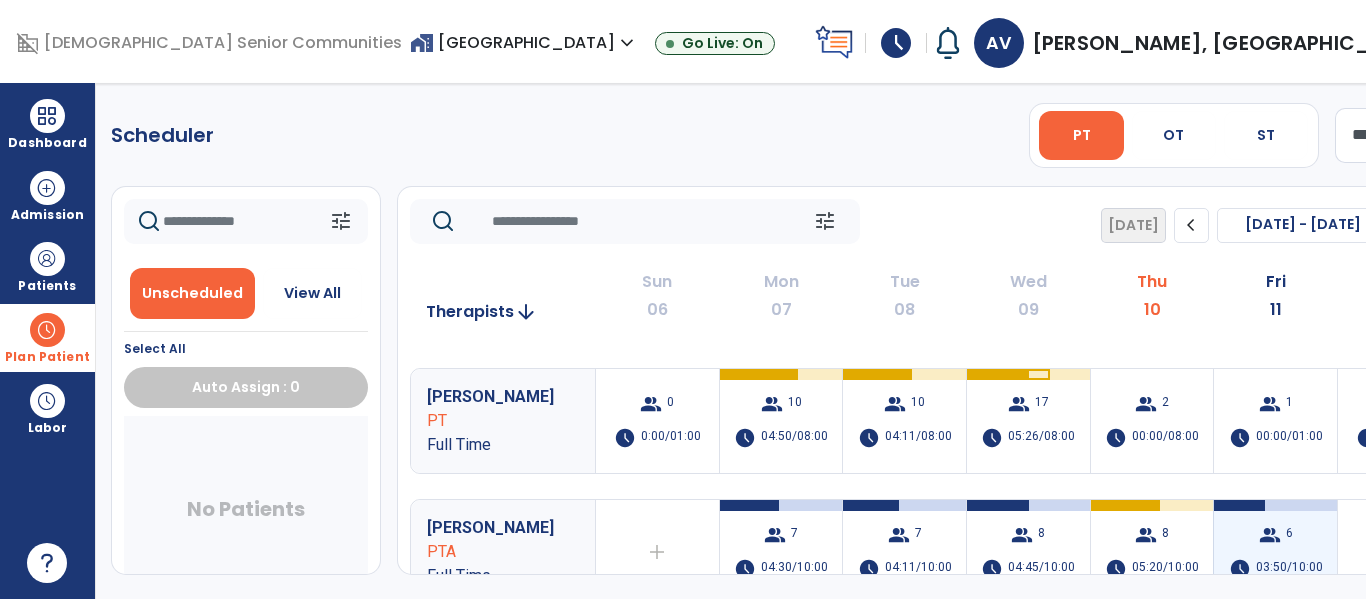 scroll, scrollTop: 0, scrollLeft: 0, axis: both 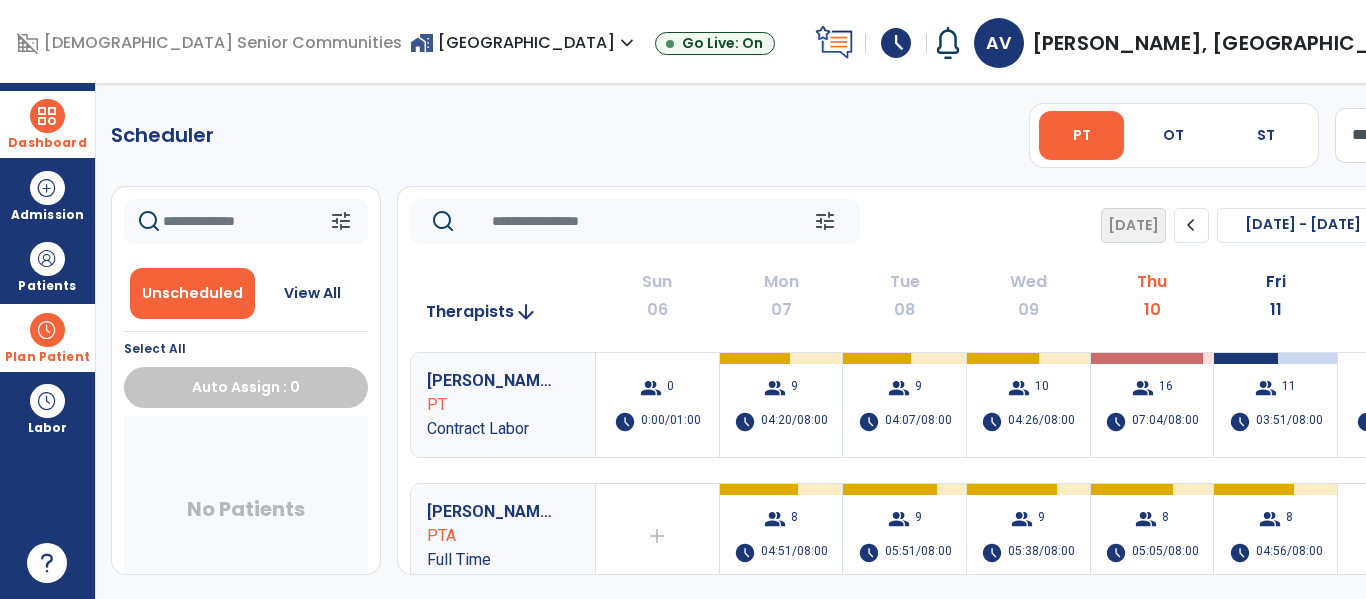 click on "Dashboard" at bounding box center [47, 124] 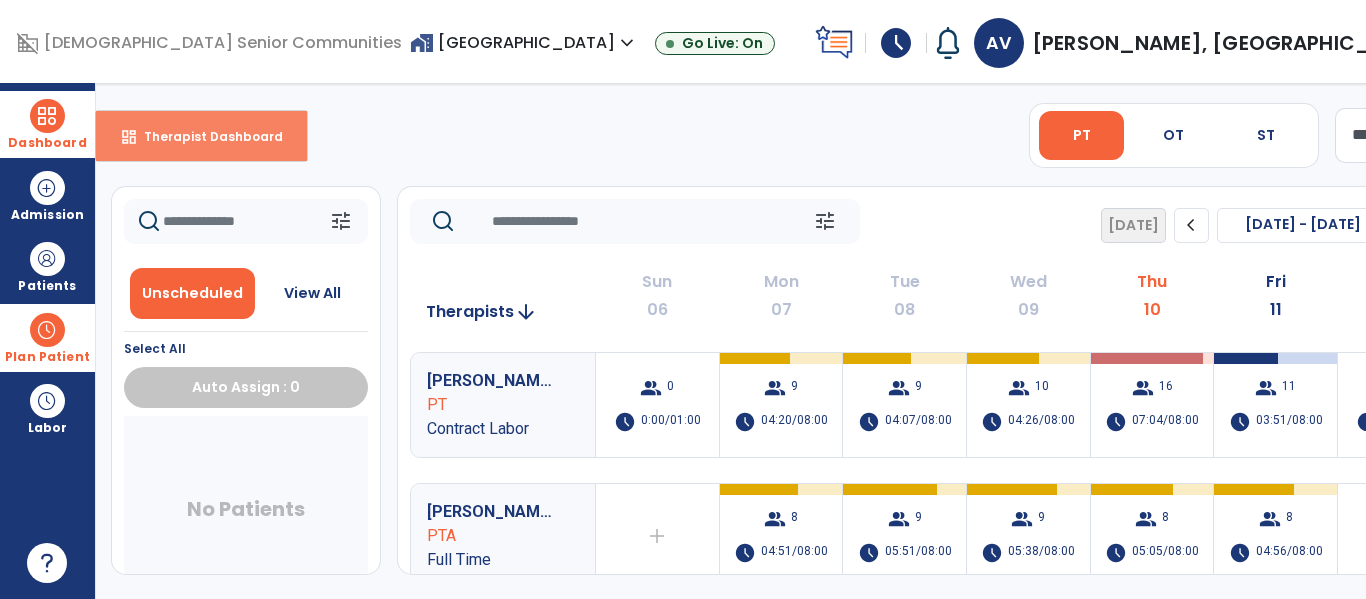 click on "Therapist Dashboard" at bounding box center (205, 136) 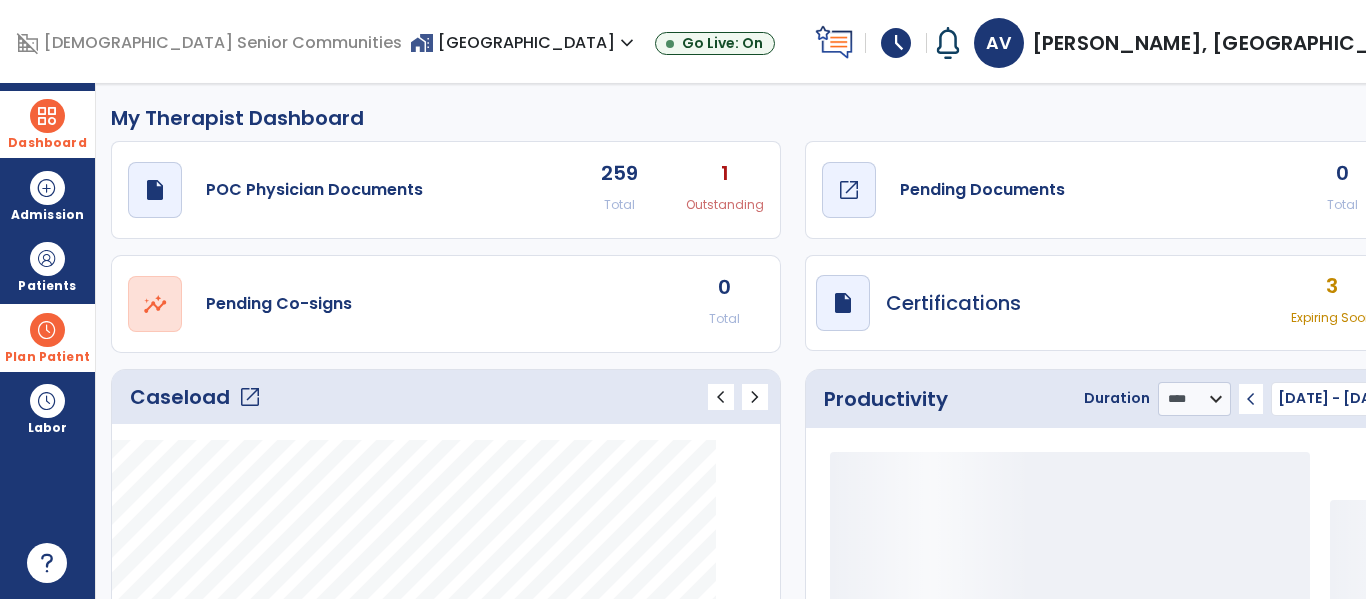 click on "Pending Documents" 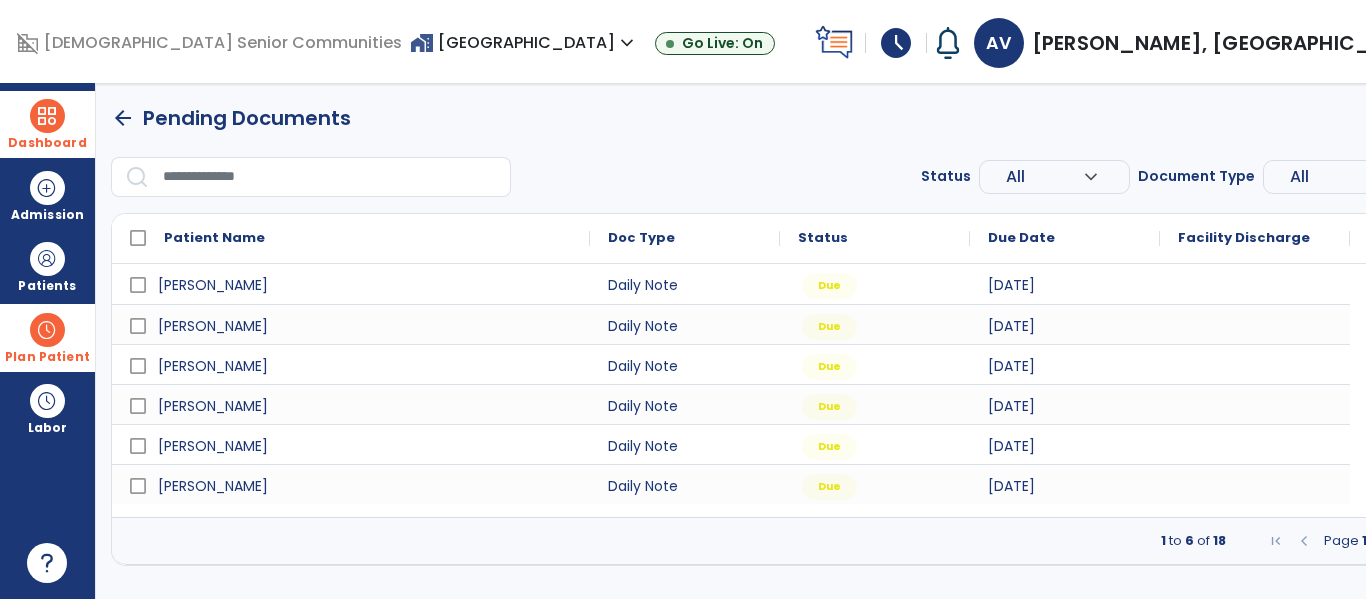 click on "Page
1
of
3" at bounding box center [1359, 541] 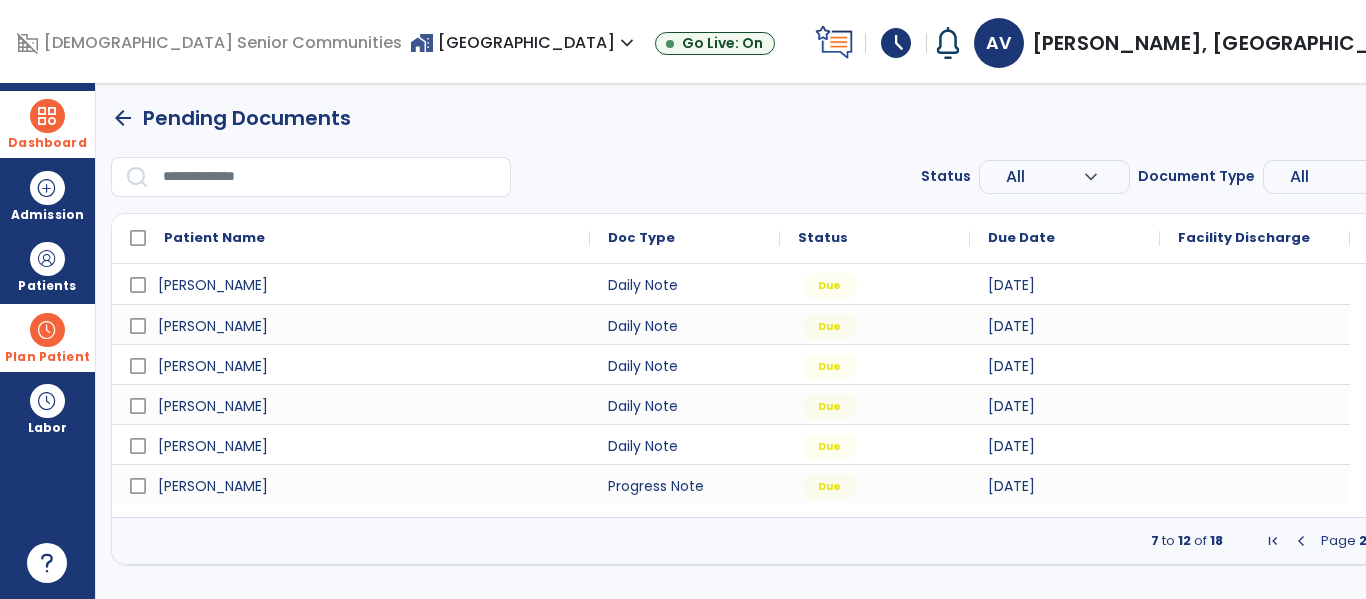 click at bounding box center (1414, 541) 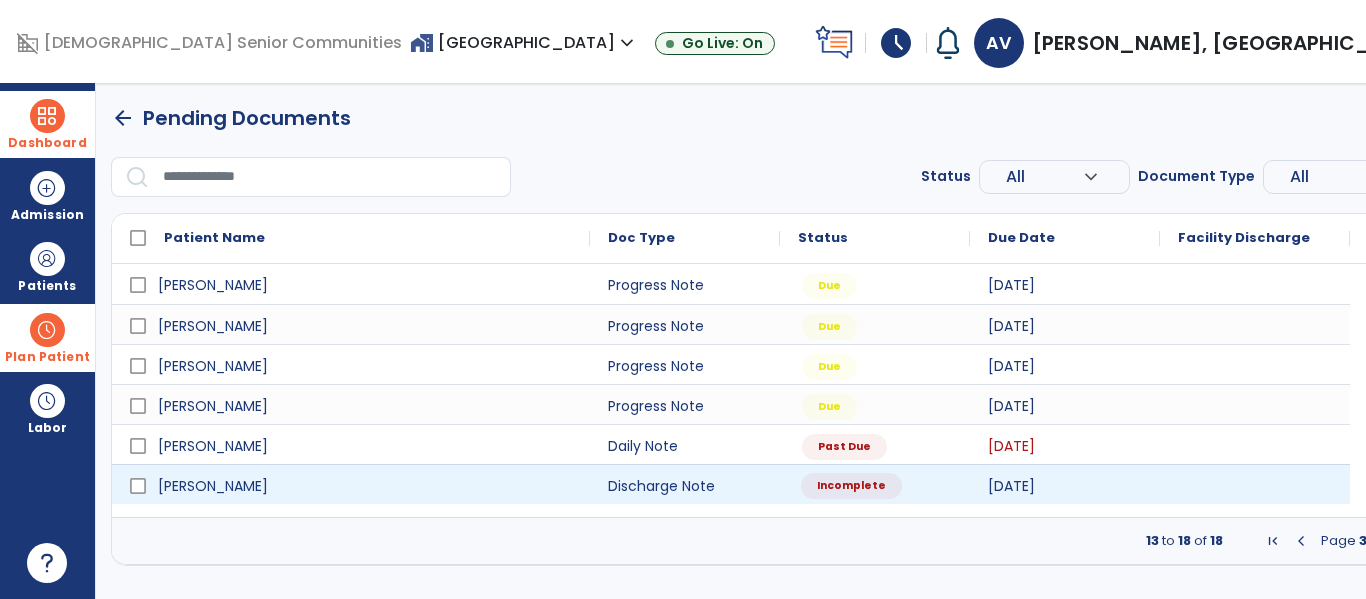 click on "Incomplete" at bounding box center [875, 484] 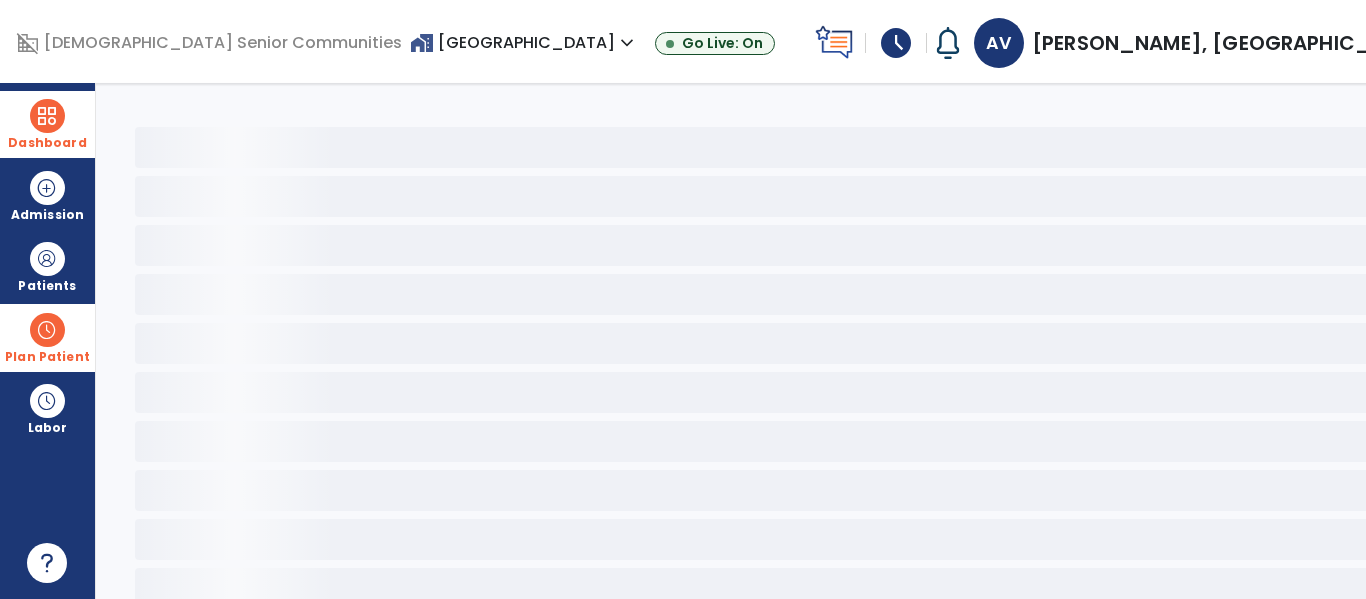 select on "**********" 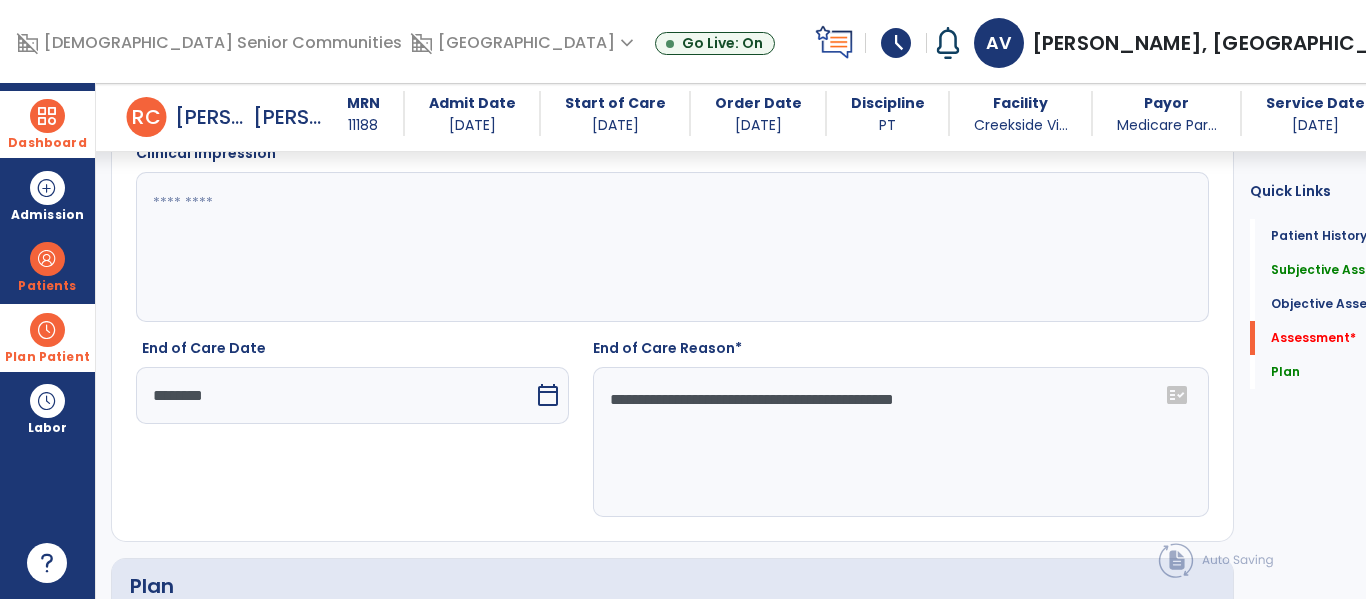 scroll, scrollTop: 3074, scrollLeft: 0, axis: vertical 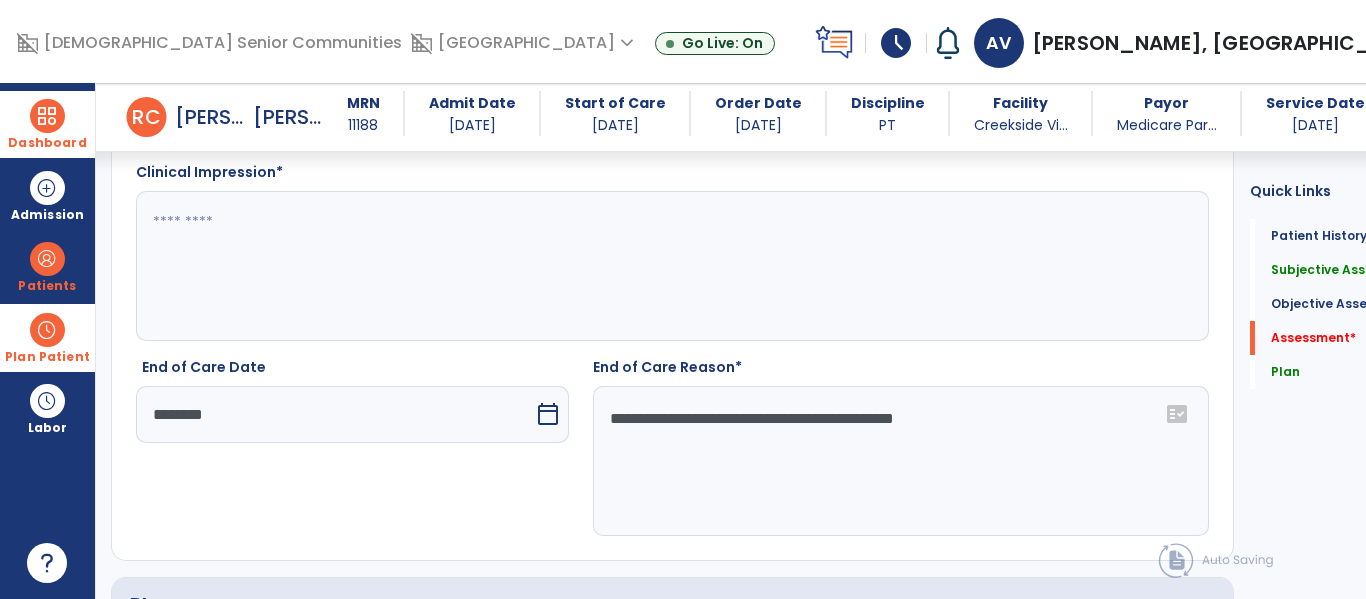click 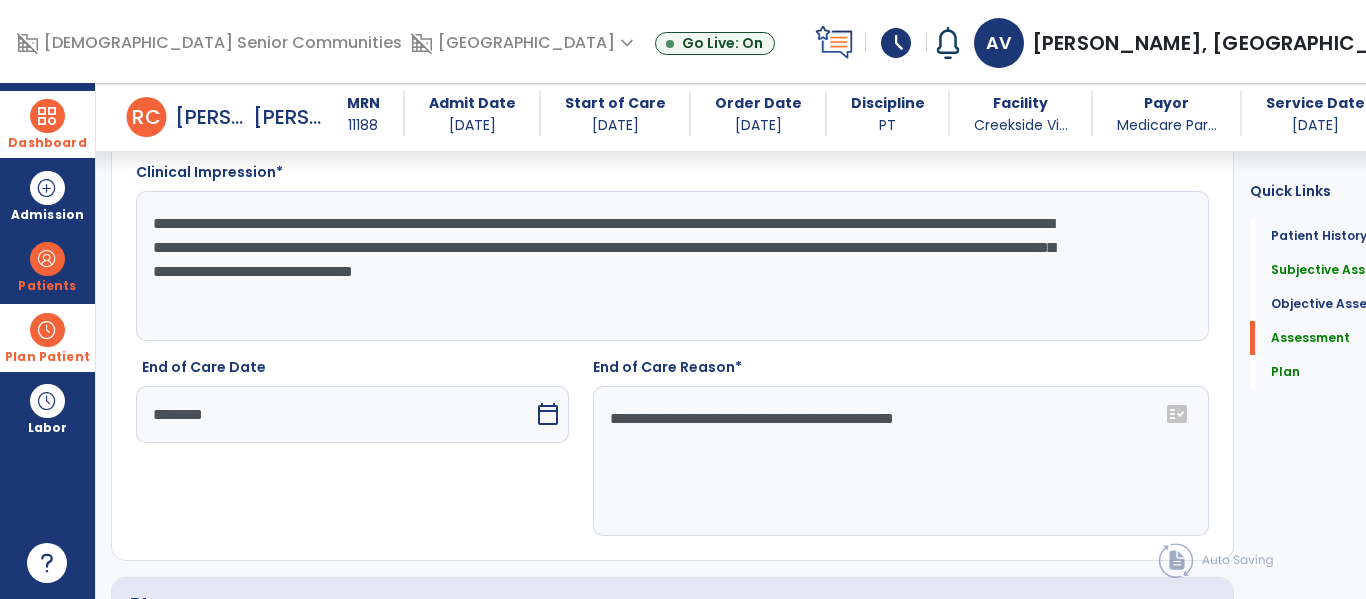 click on "**********" 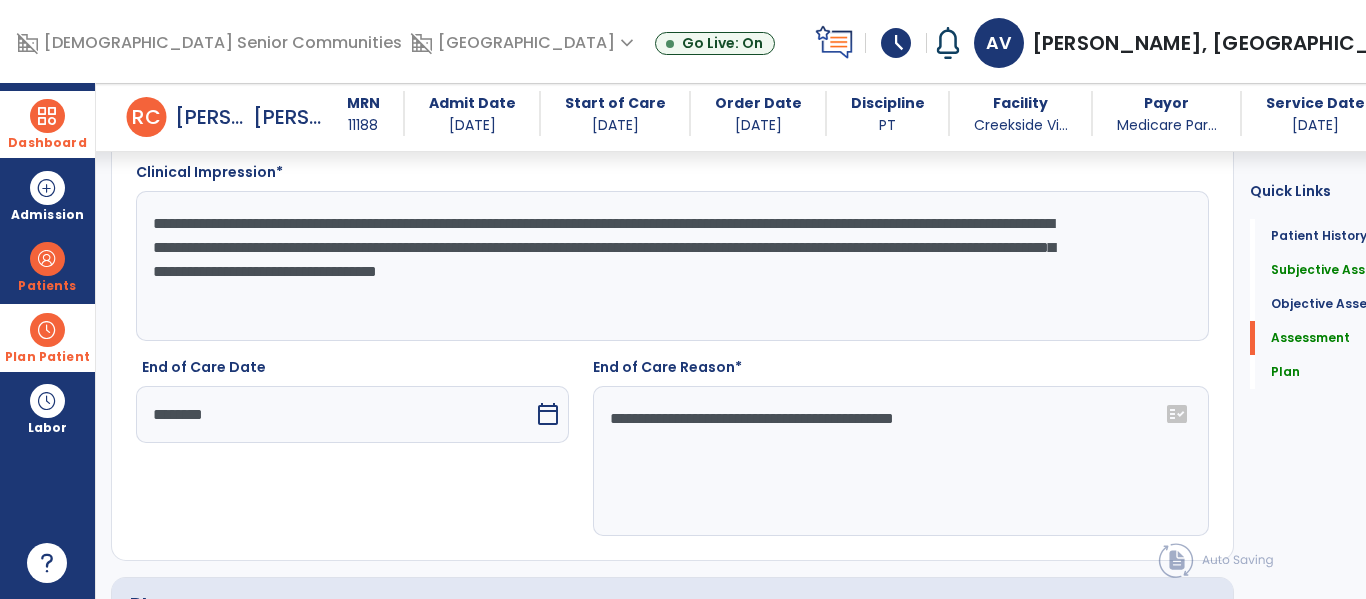 click on "**********" 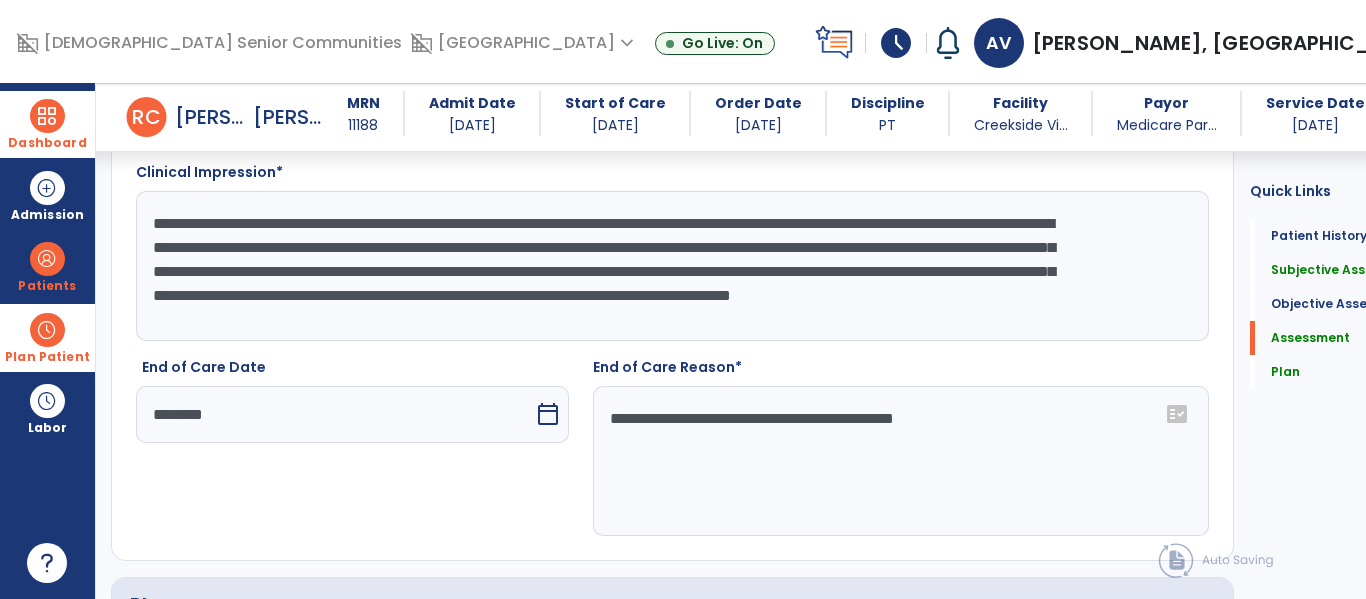 scroll, scrollTop: 15, scrollLeft: 0, axis: vertical 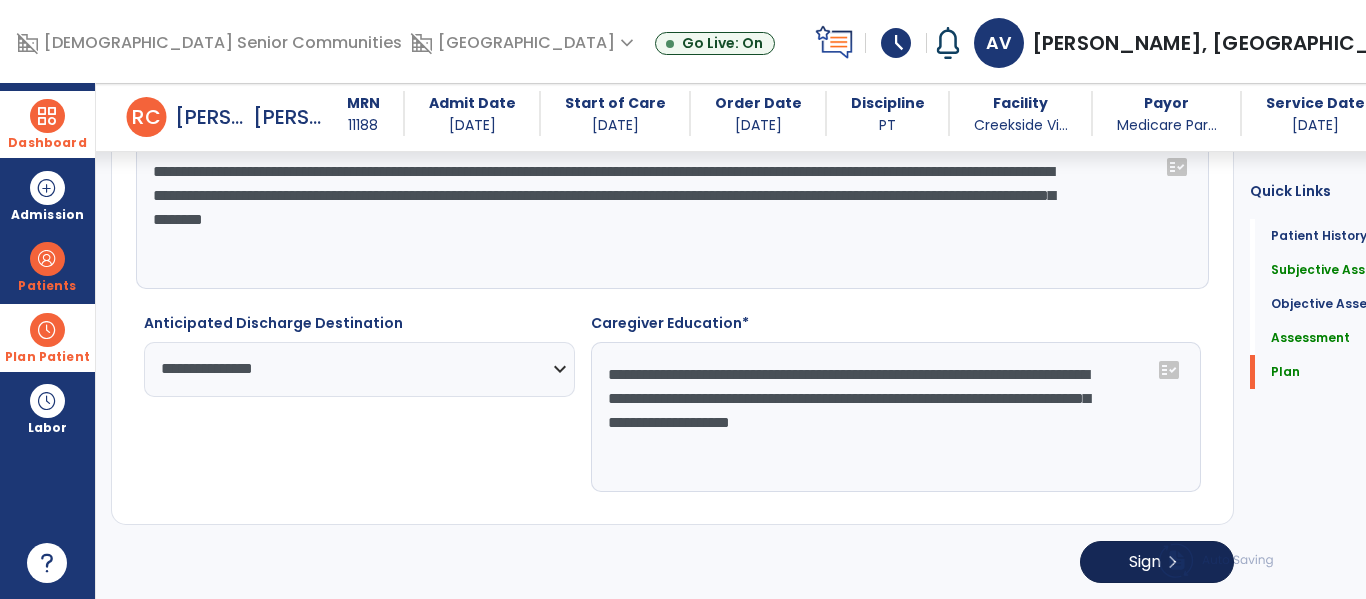 type on "**********" 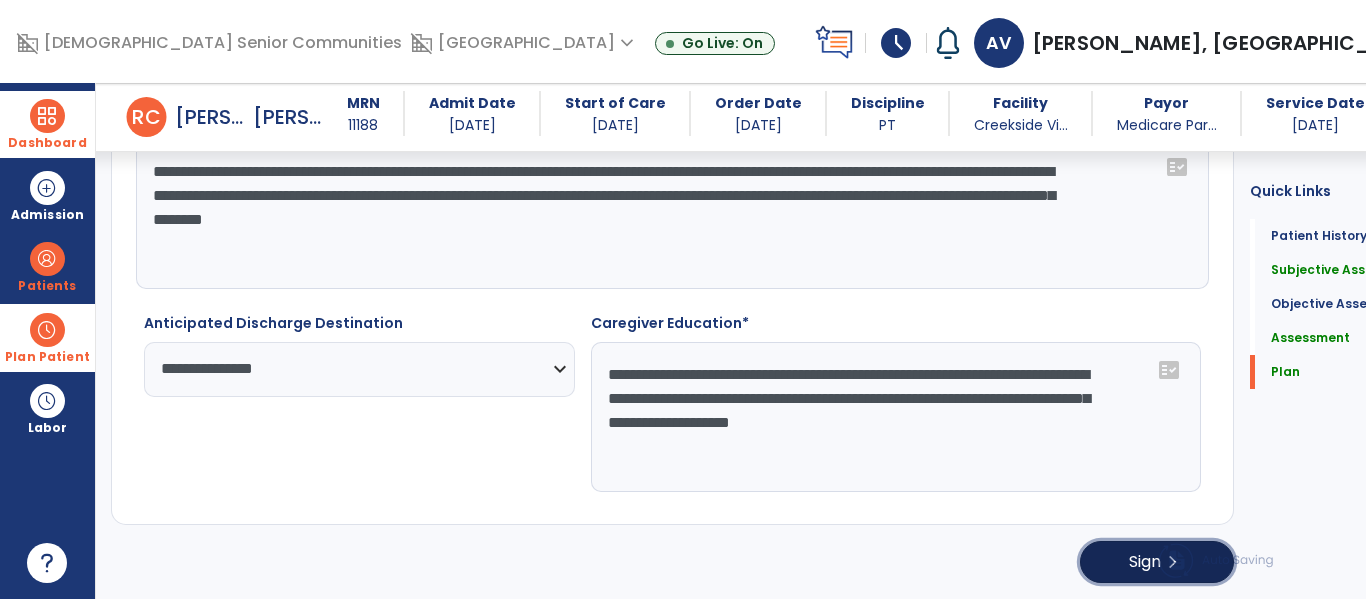 click on "Sign" 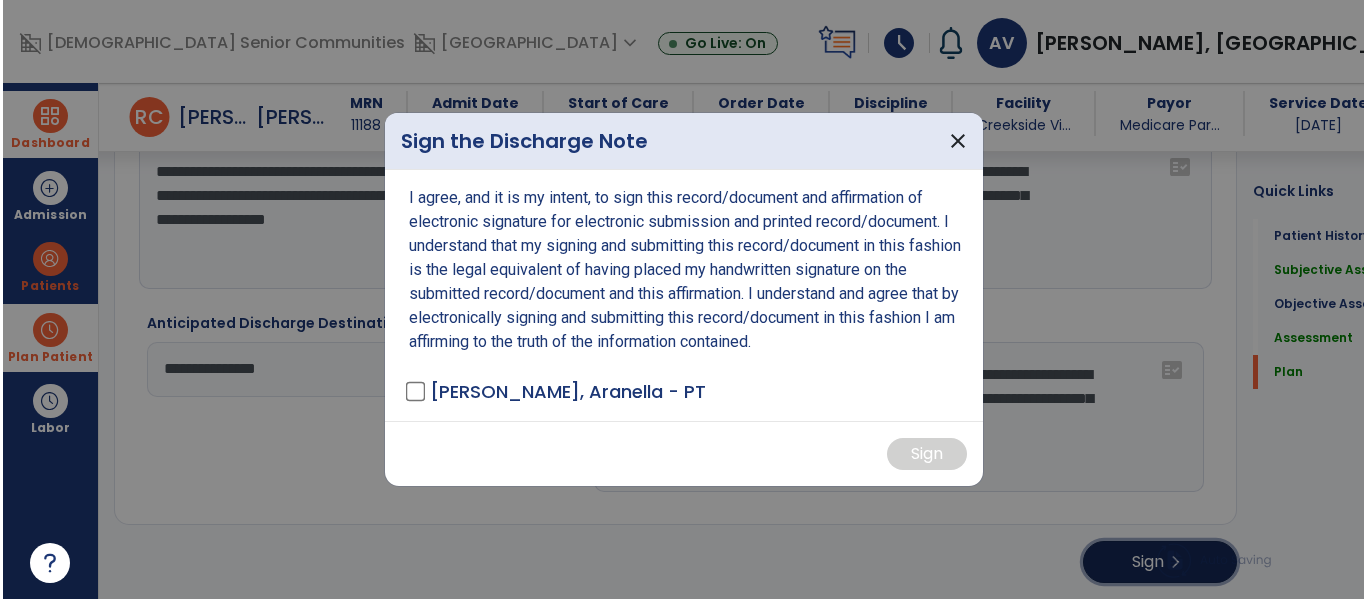 scroll, scrollTop: 3699, scrollLeft: 0, axis: vertical 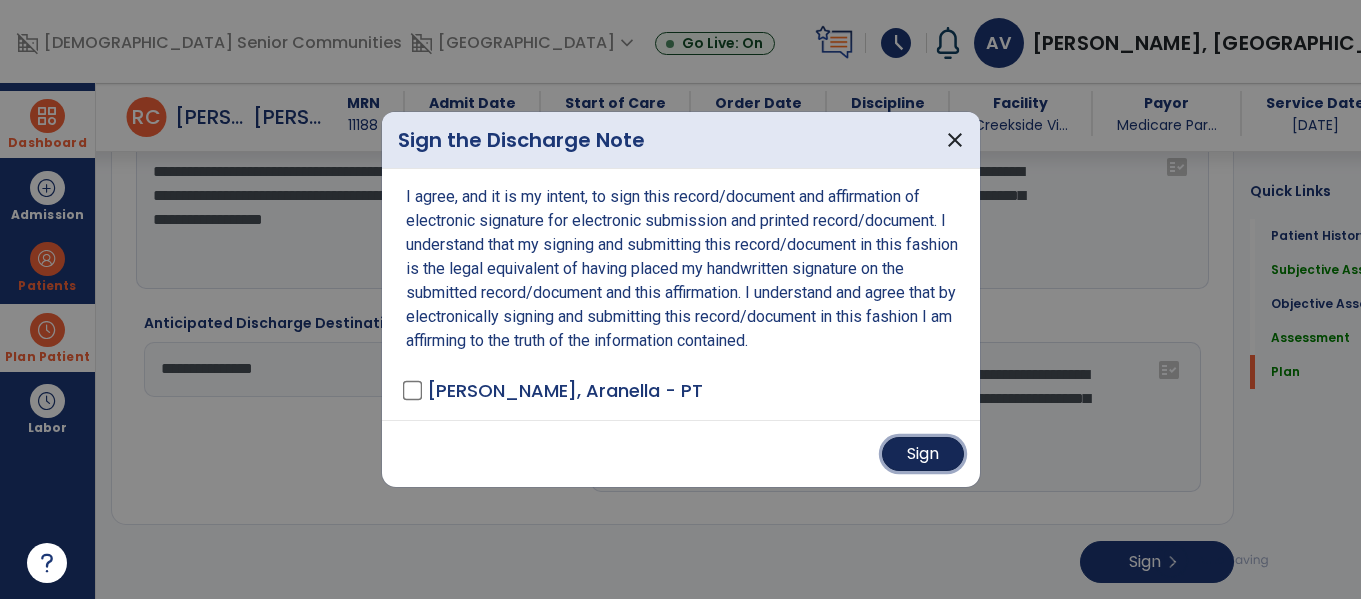 click on "Sign" at bounding box center [923, 454] 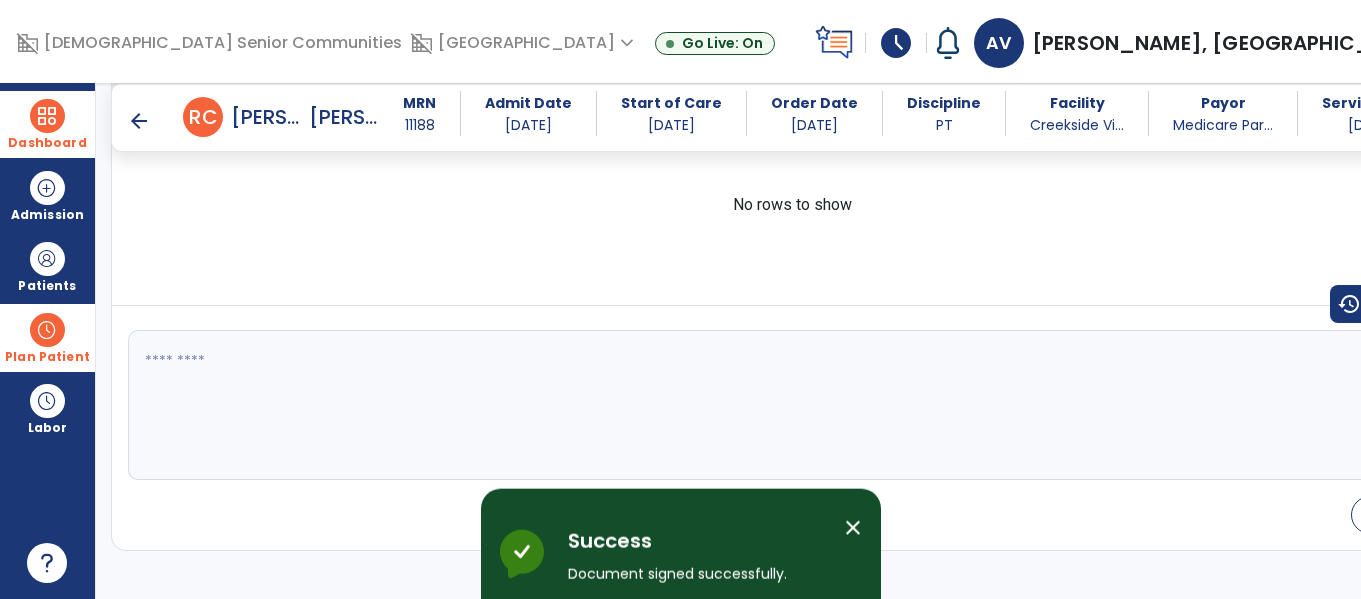 click at bounding box center (47, 116) 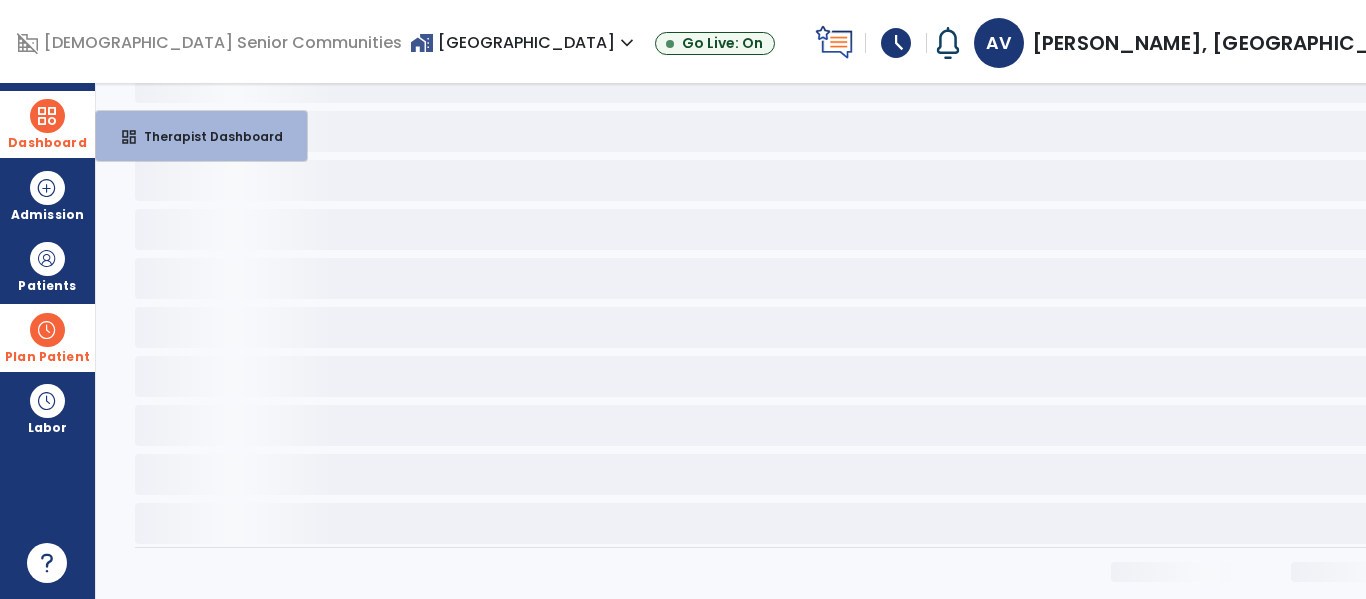 scroll, scrollTop: 114, scrollLeft: 0, axis: vertical 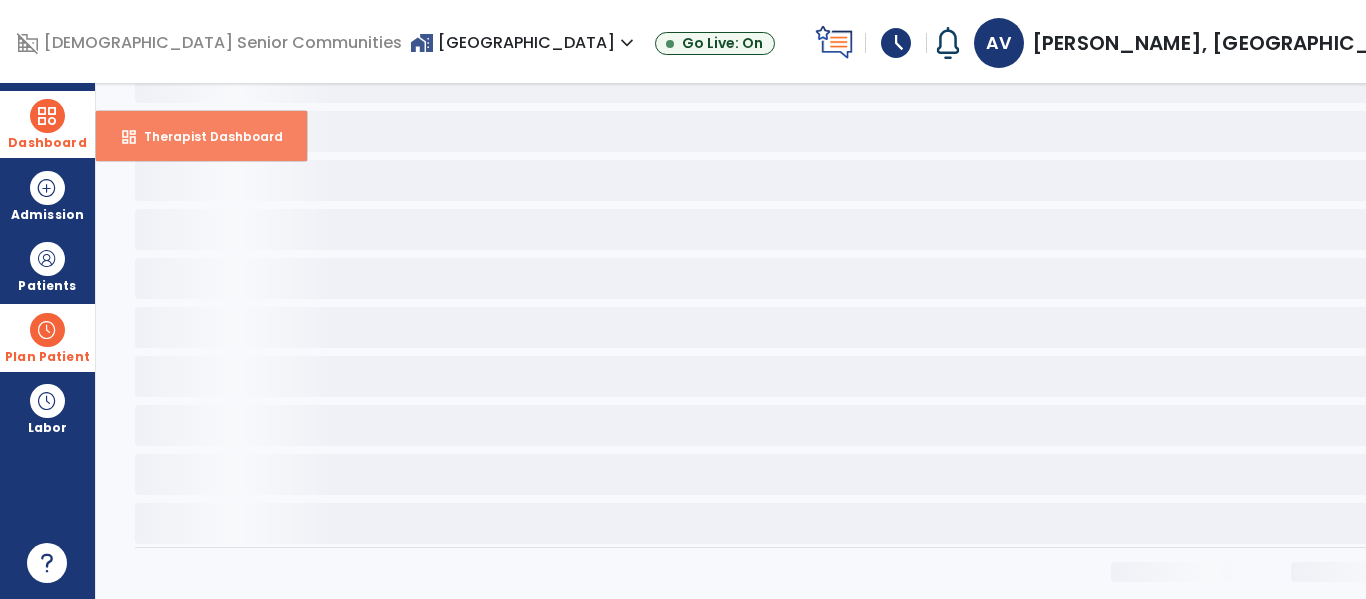 click on "Therapist Dashboard" at bounding box center (205, 136) 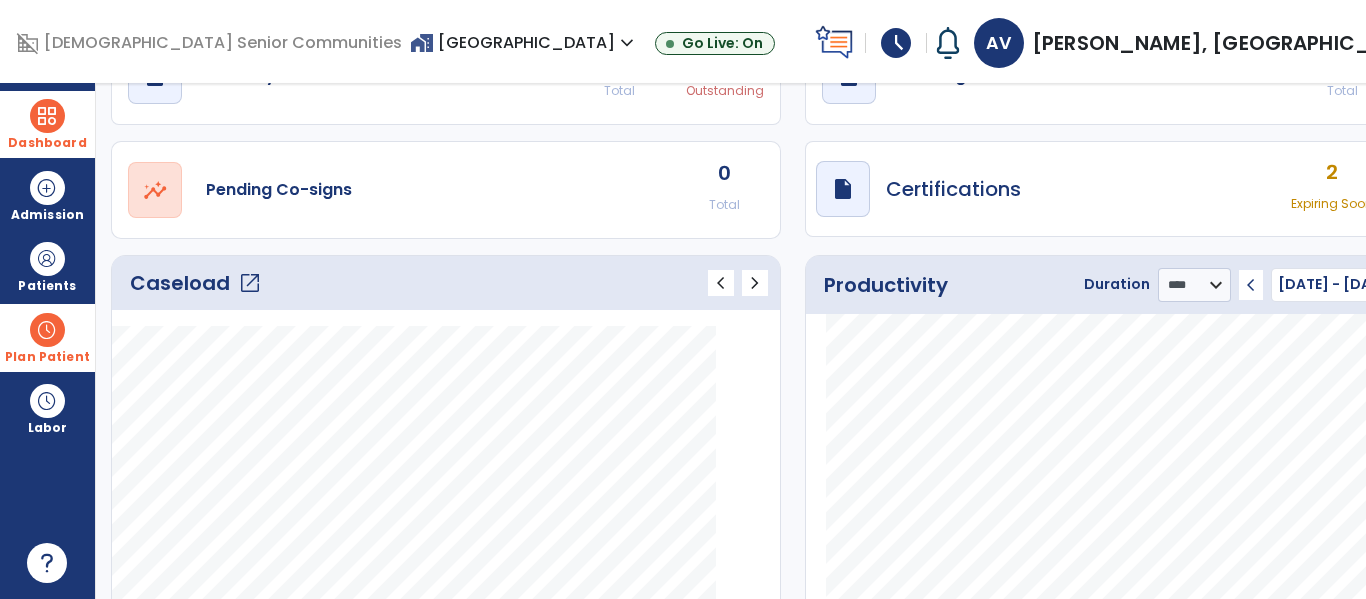 scroll, scrollTop: 0, scrollLeft: 0, axis: both 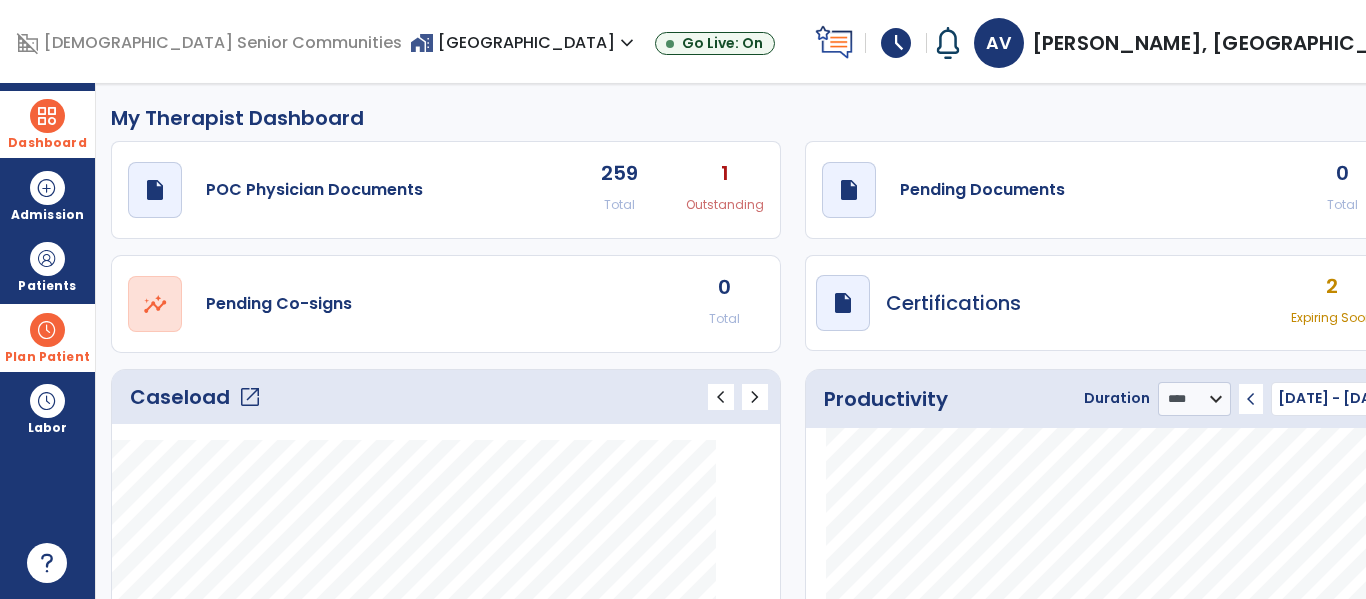 click on "draft   open_in_new  Pending Documents 0 Total 0 Past Due" 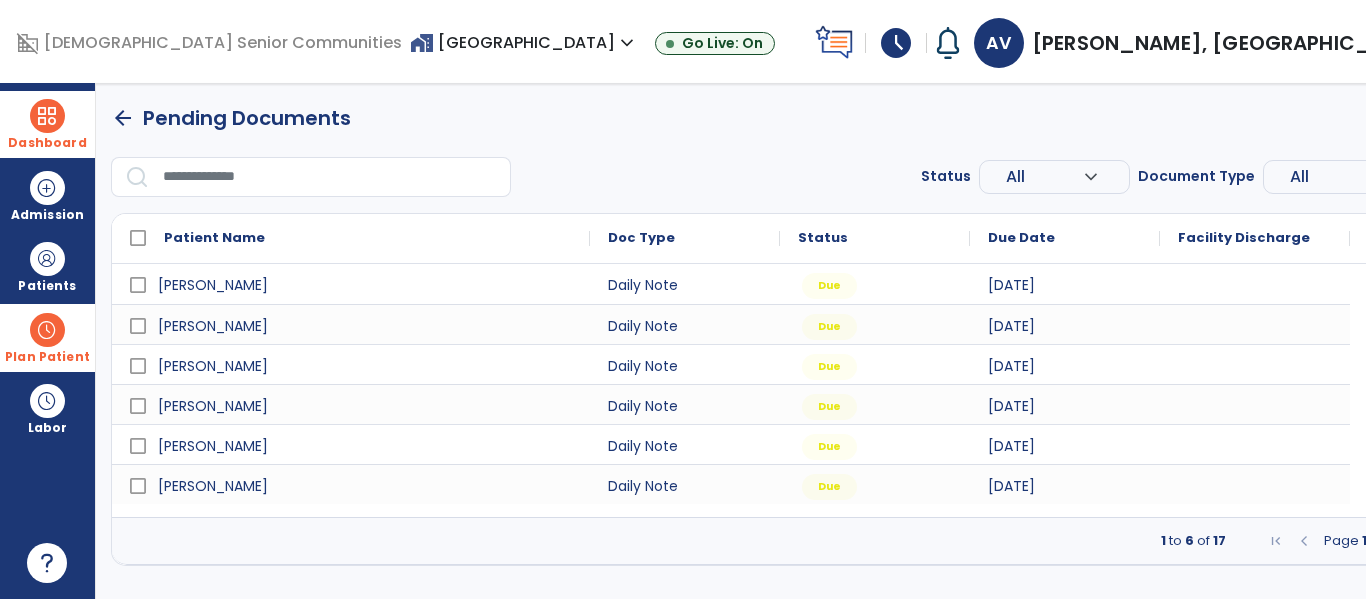 click at bounding box center (1414, 541) 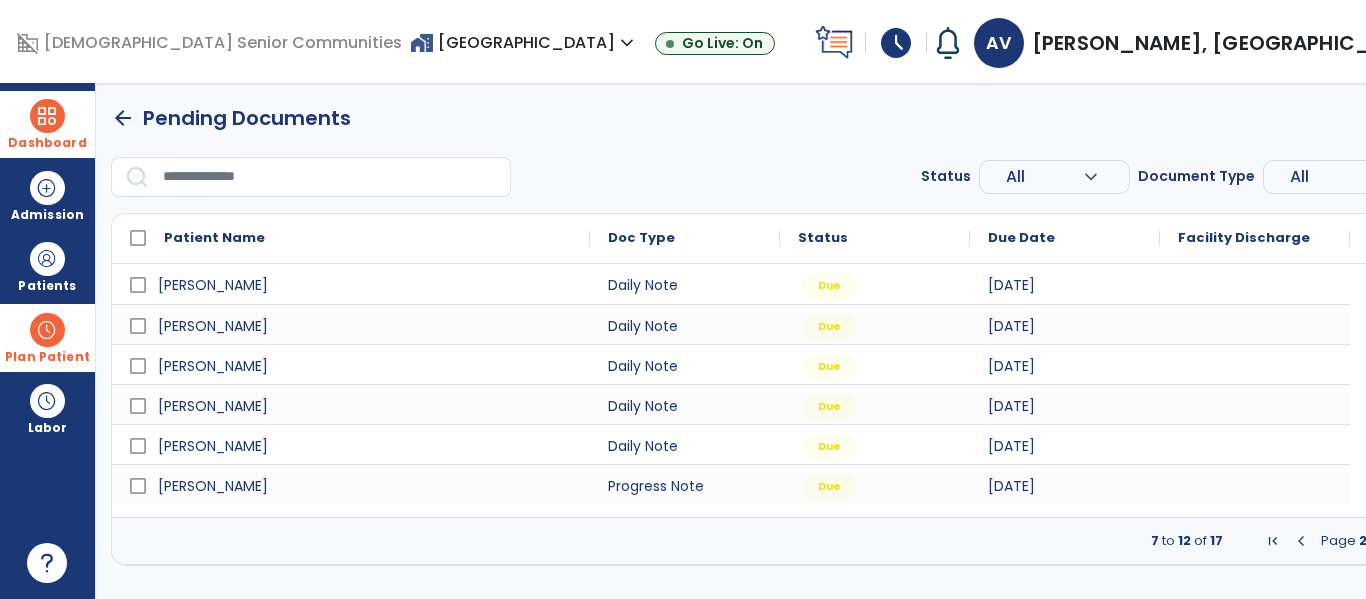 click at bounding box center [1414, 541] 